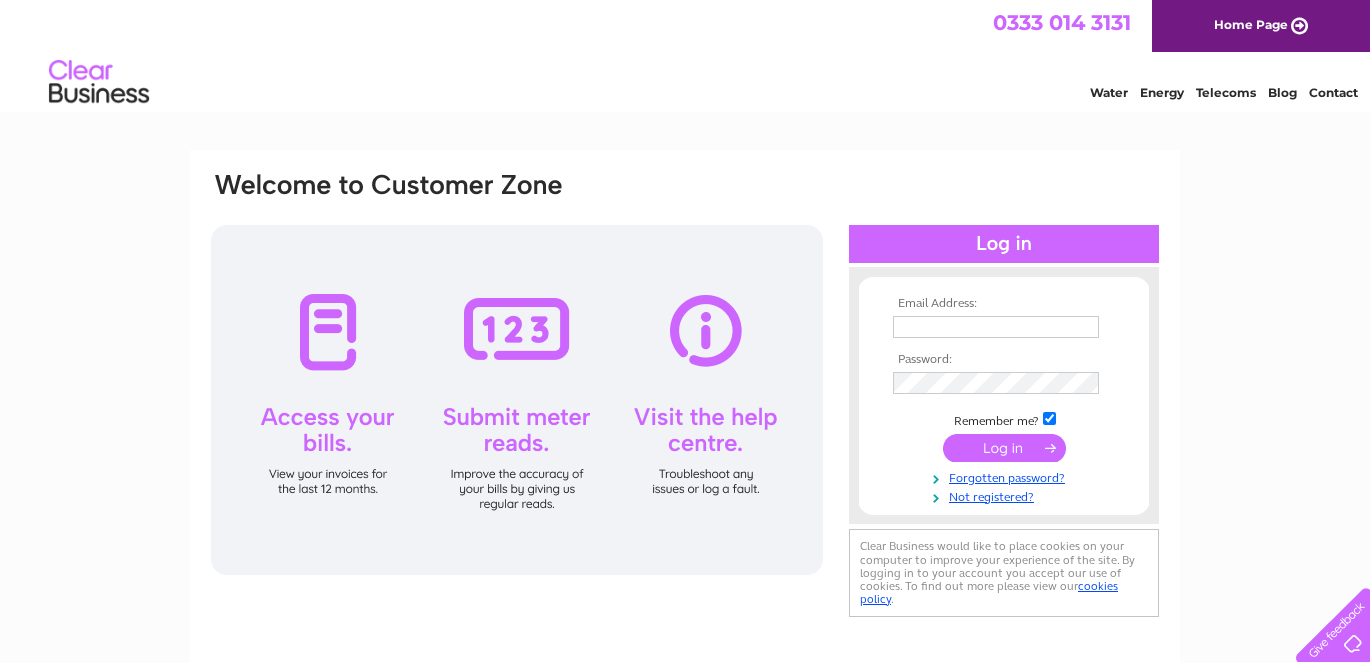 scroll, scrollTop: 0, scrollLeft: 0, axis: both 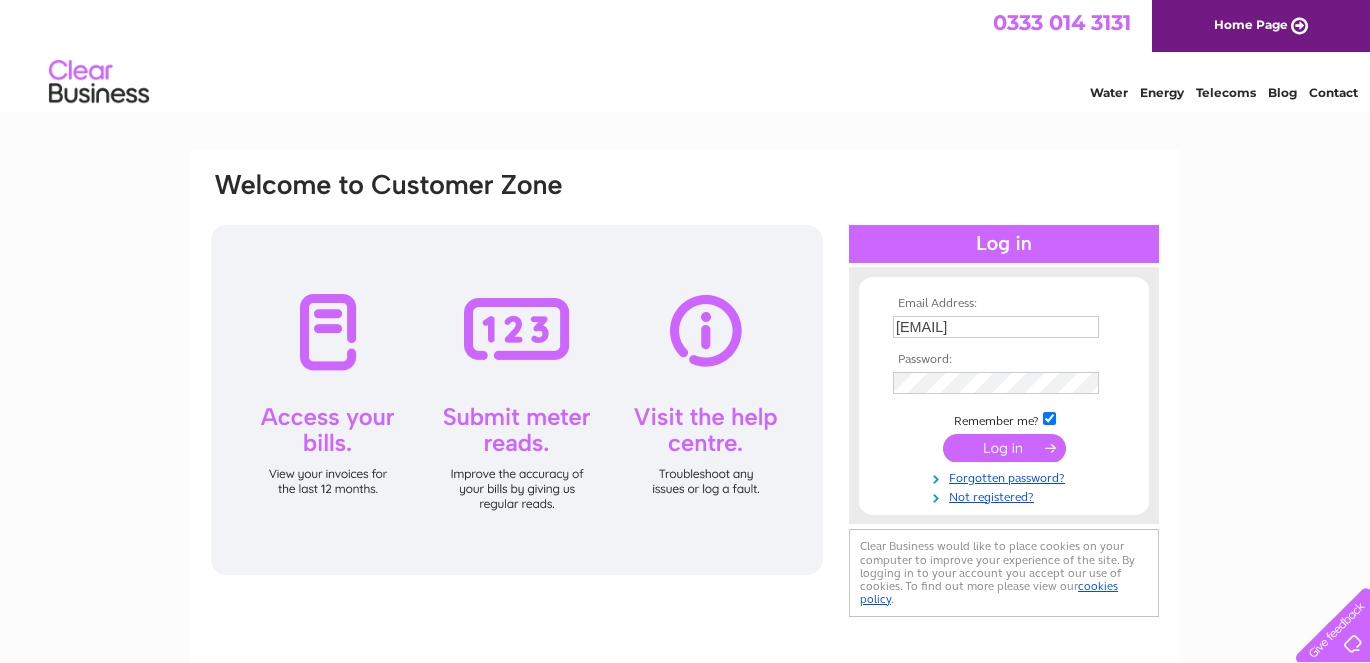 drag, startPoint x: 978, startPoint y: 451, endPoint x: 962, endPoint y: 448, distance: 16.27882 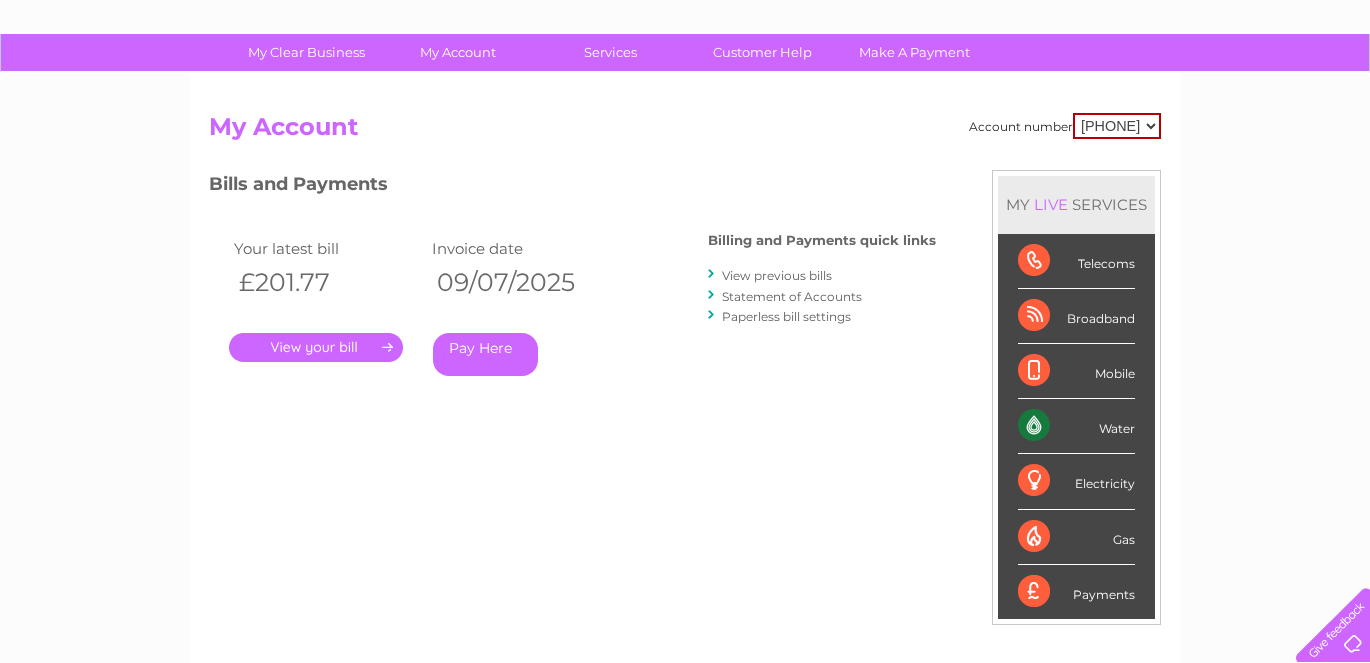scroll, scrollTop: 120, scrollLeft: 0, axis: vertical 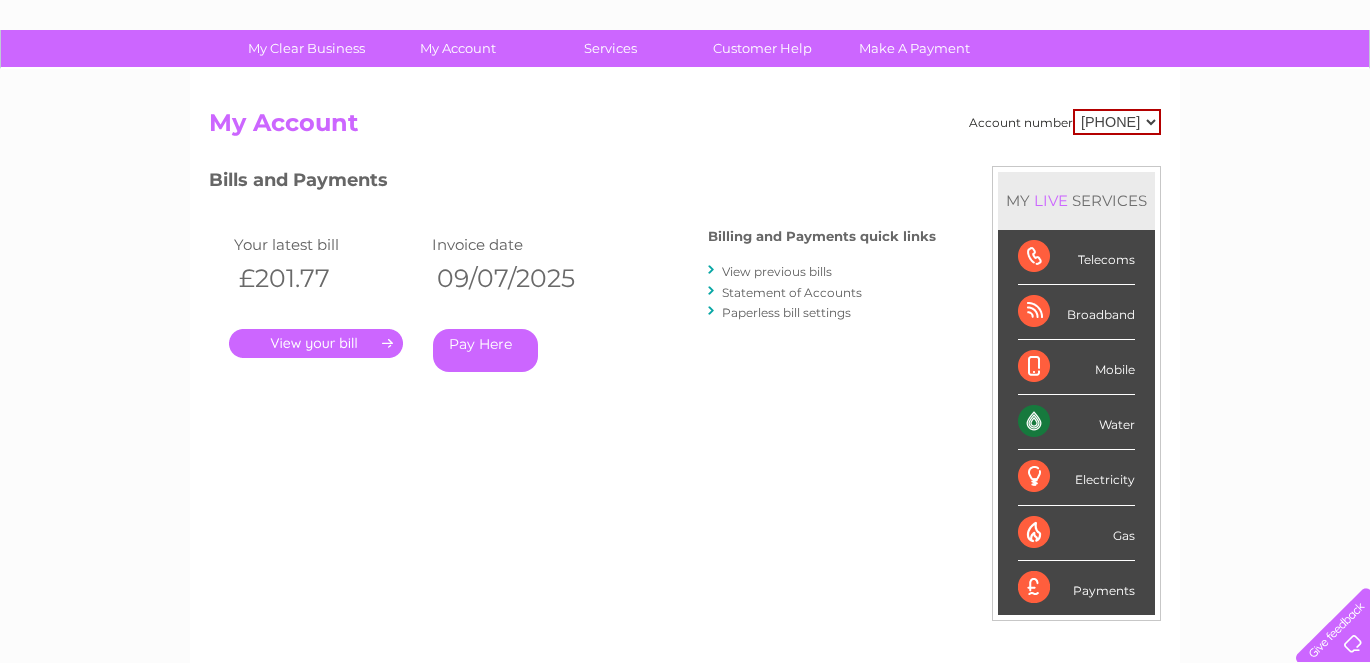 click on "." at bounding box center (316, 343) 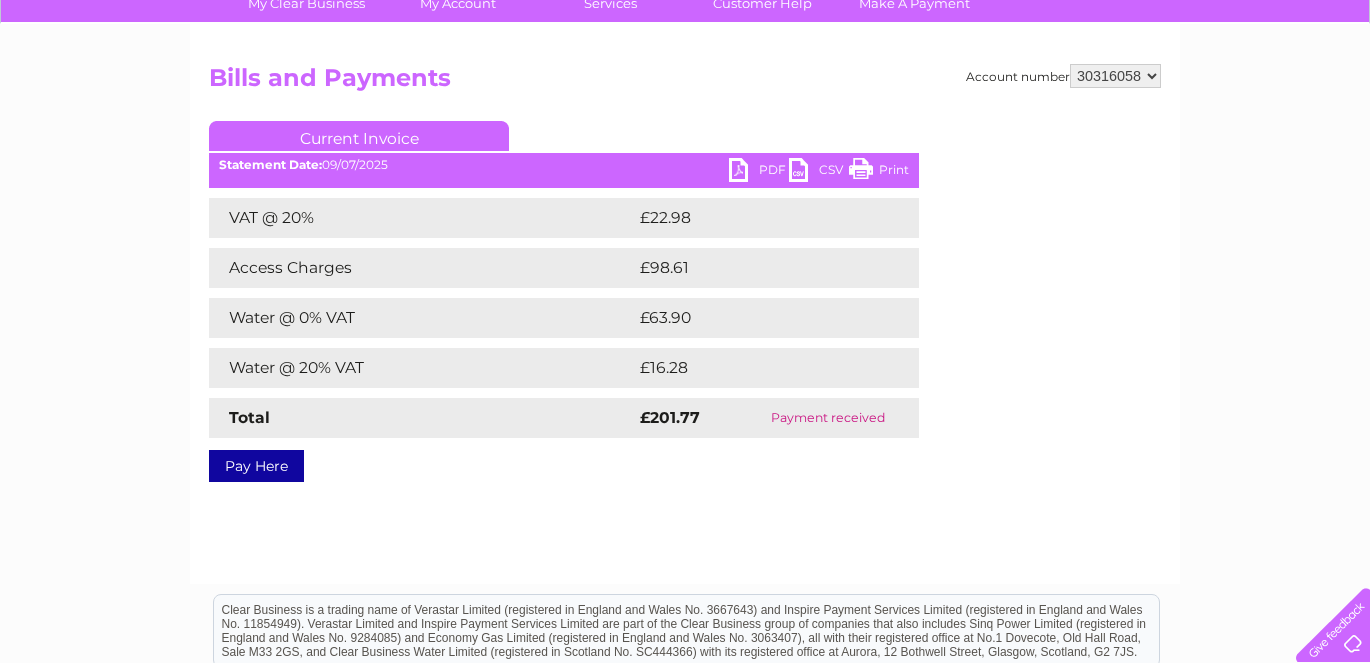 scroll, scrollTop: 0, scrollLeft: 0, axis: both 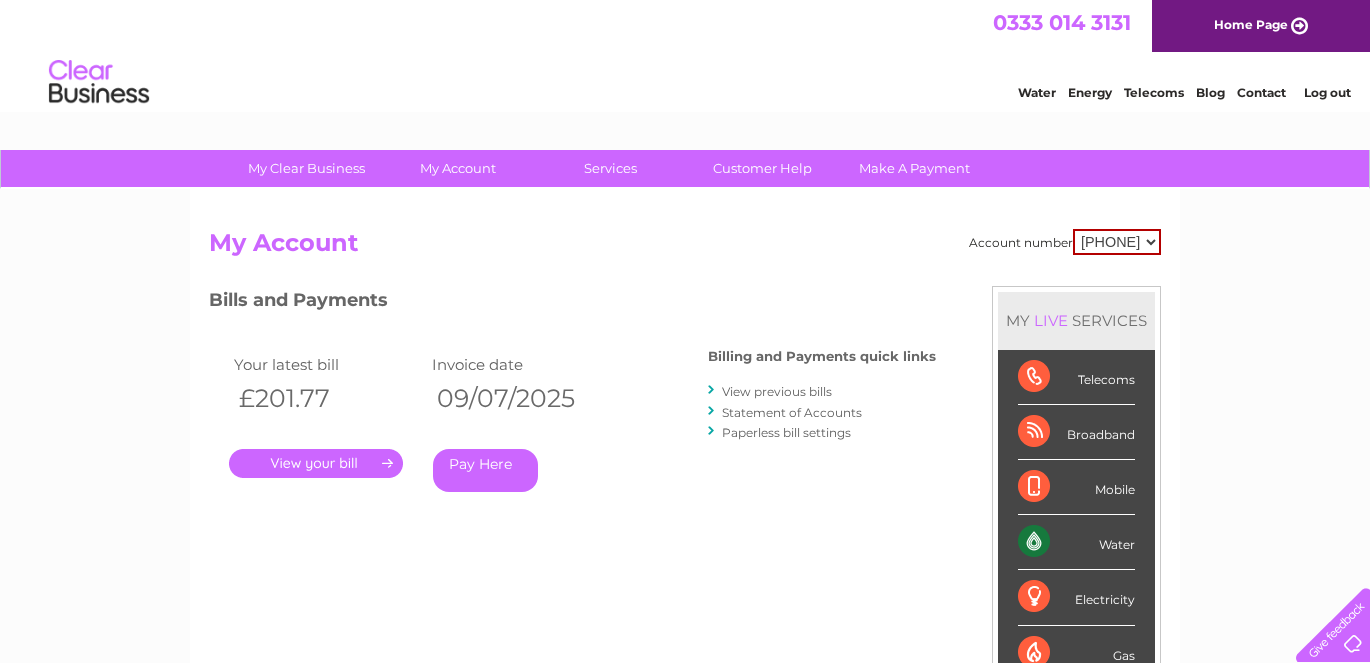 click on "Broadband" at bounding box center [1076, 432] 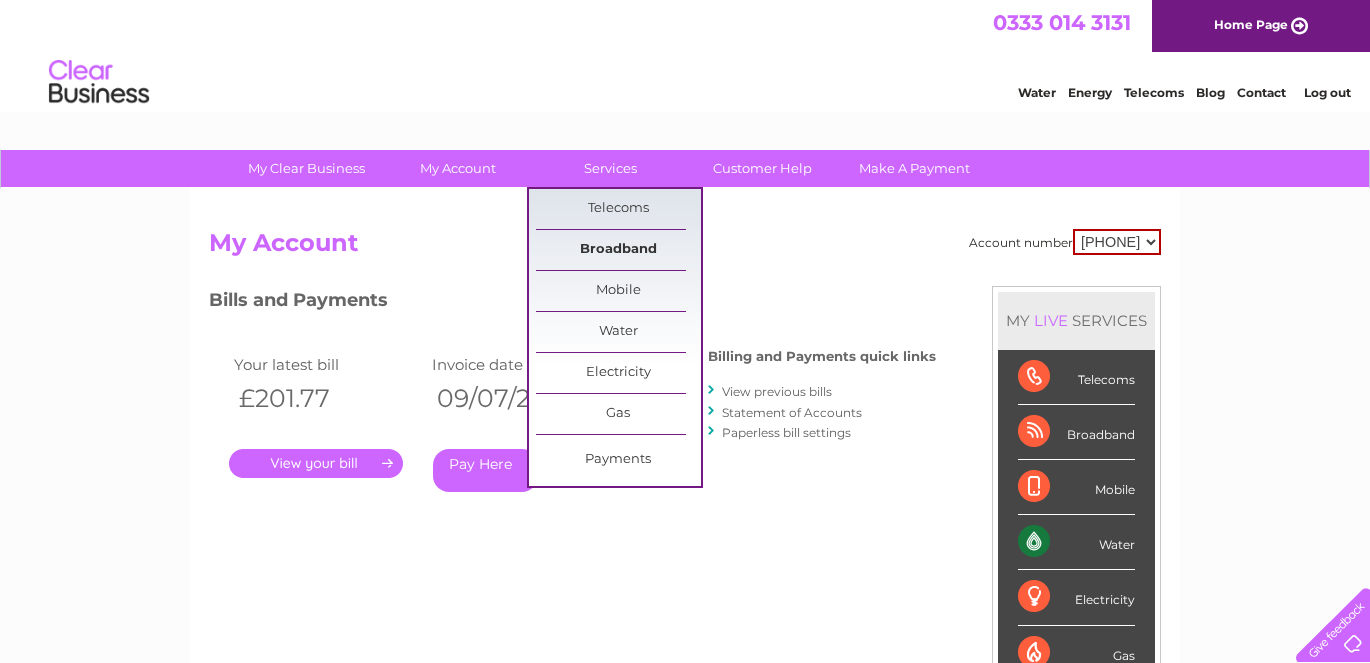 click on "Broadband" at bounding box center (618, 250) 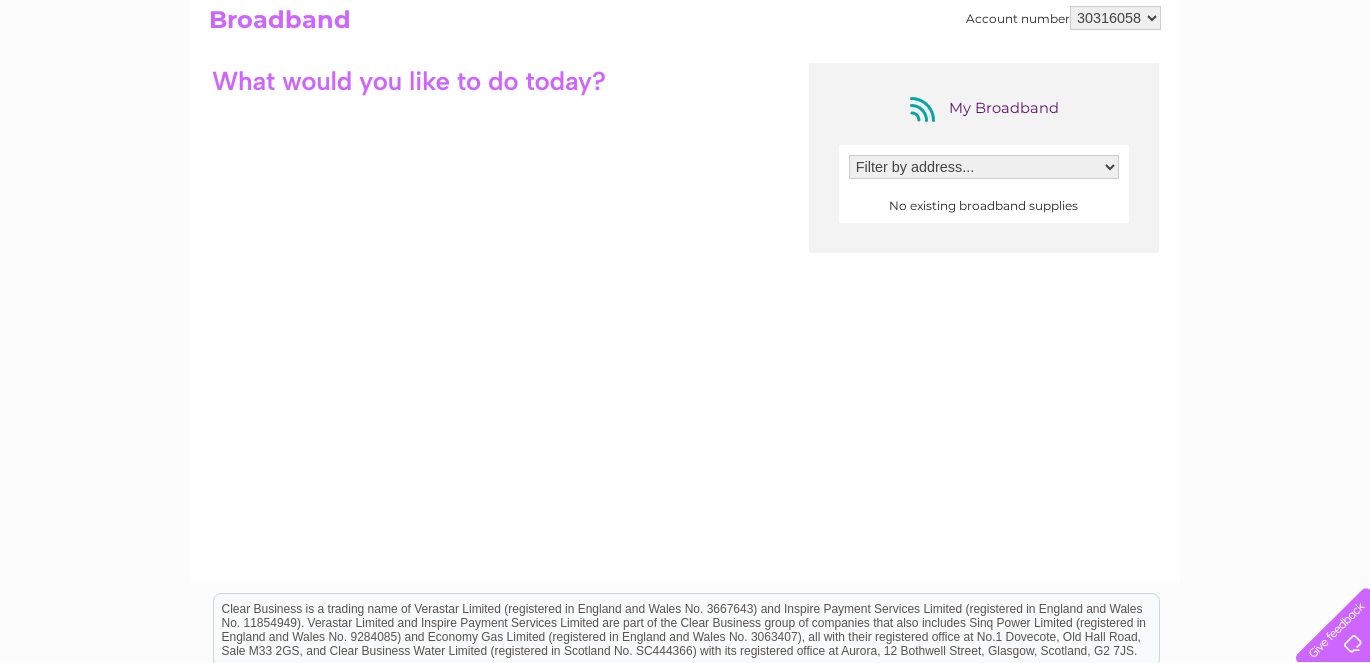 scroll, scrollTop: 187, scrollLeft: 0, axis: vertical 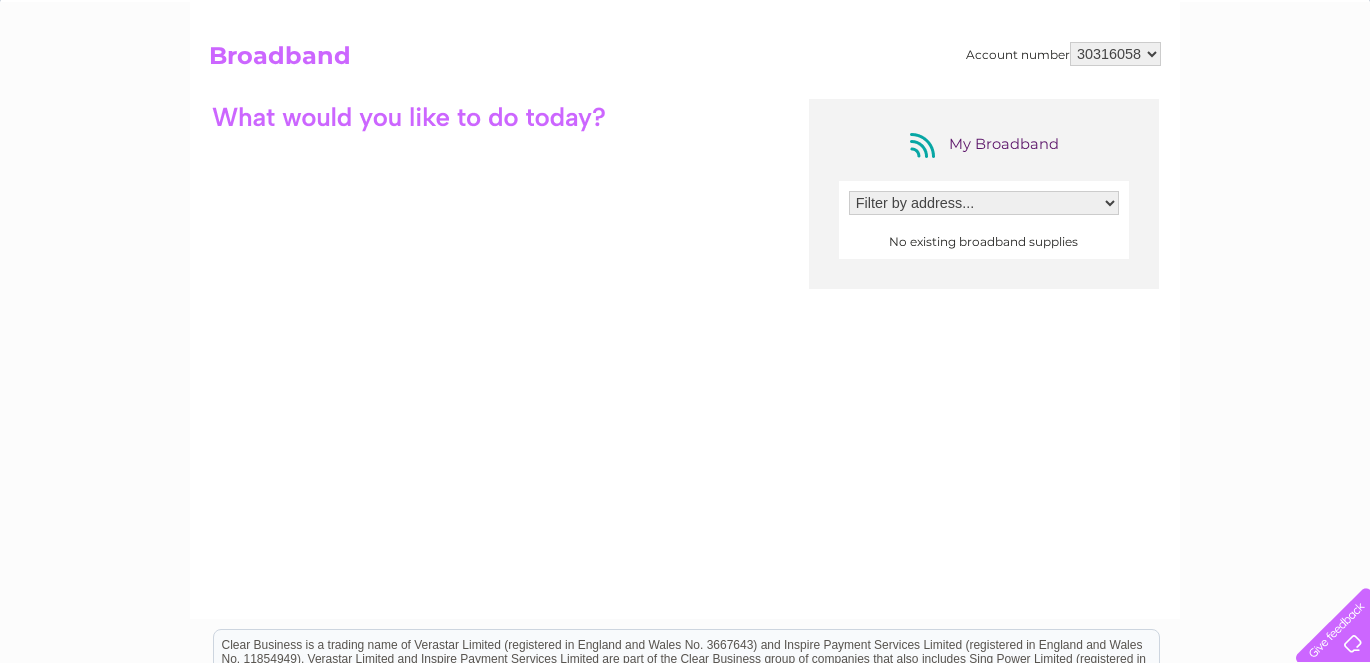 click on "Filter by address..." at bounding box center (984, 203) 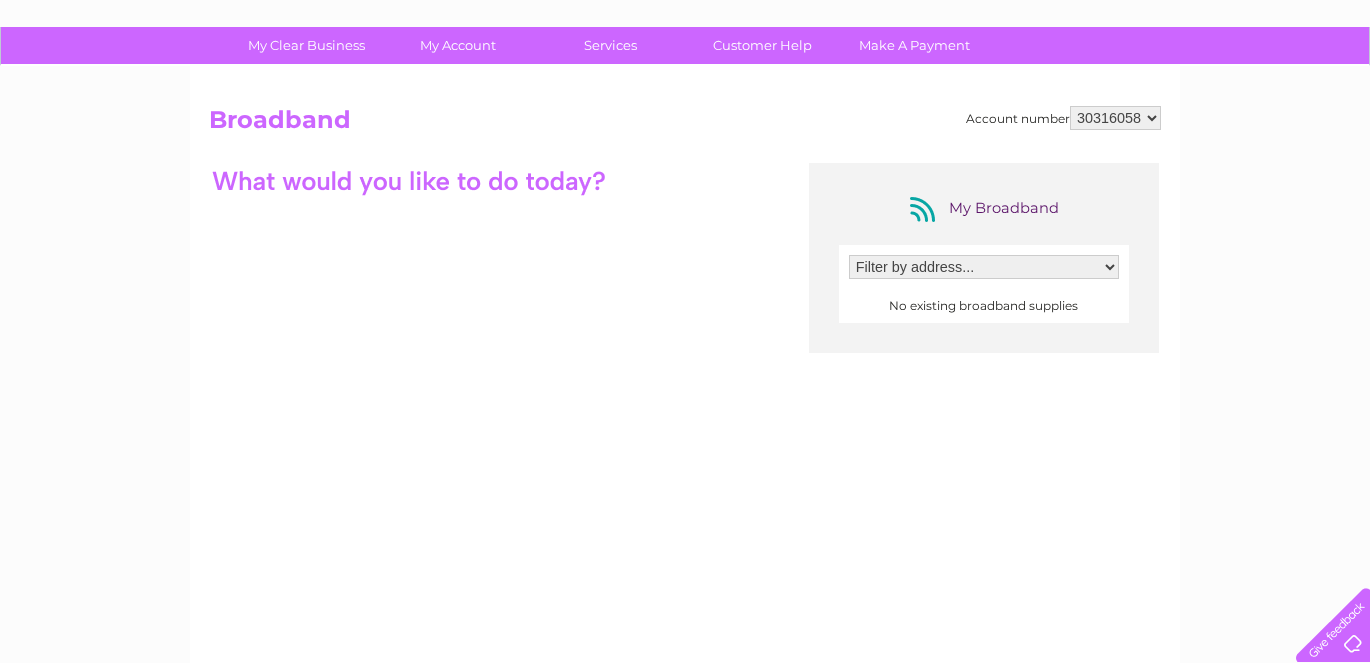 scroll, scrollTop: 0, scrollLeft: 0, axis: both 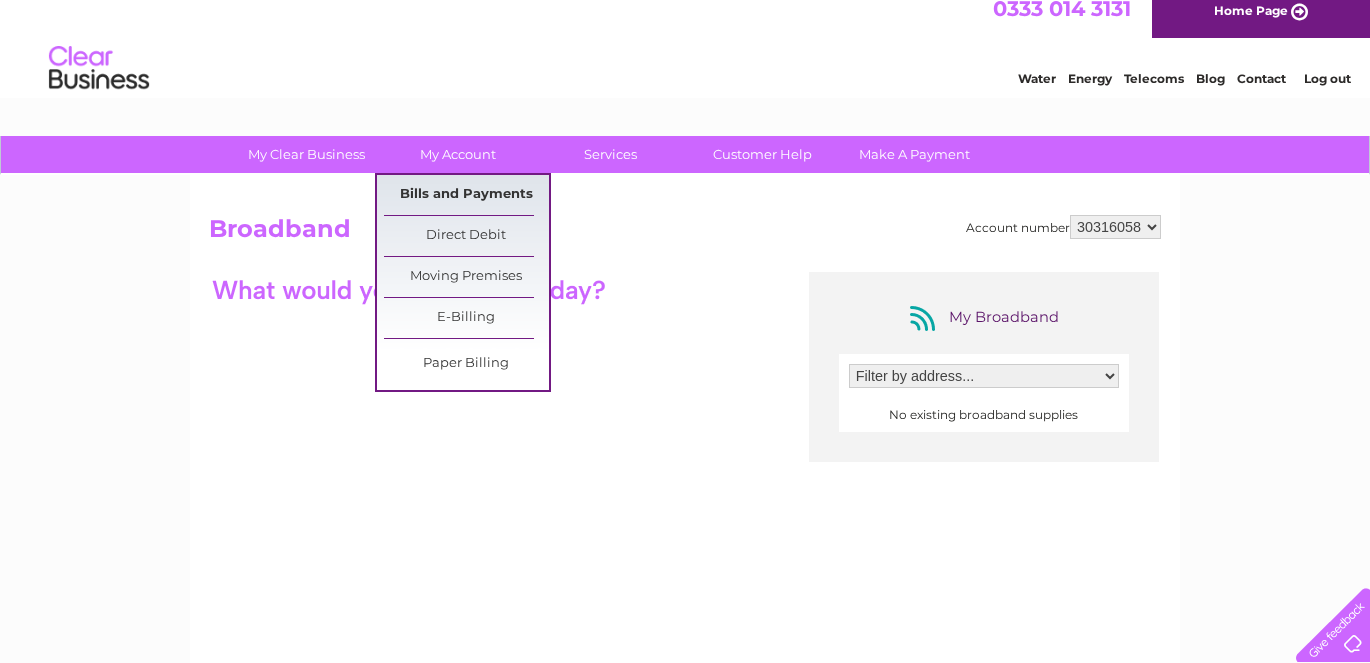 click on "Bills and Payments" at bounding box center [466, 195] 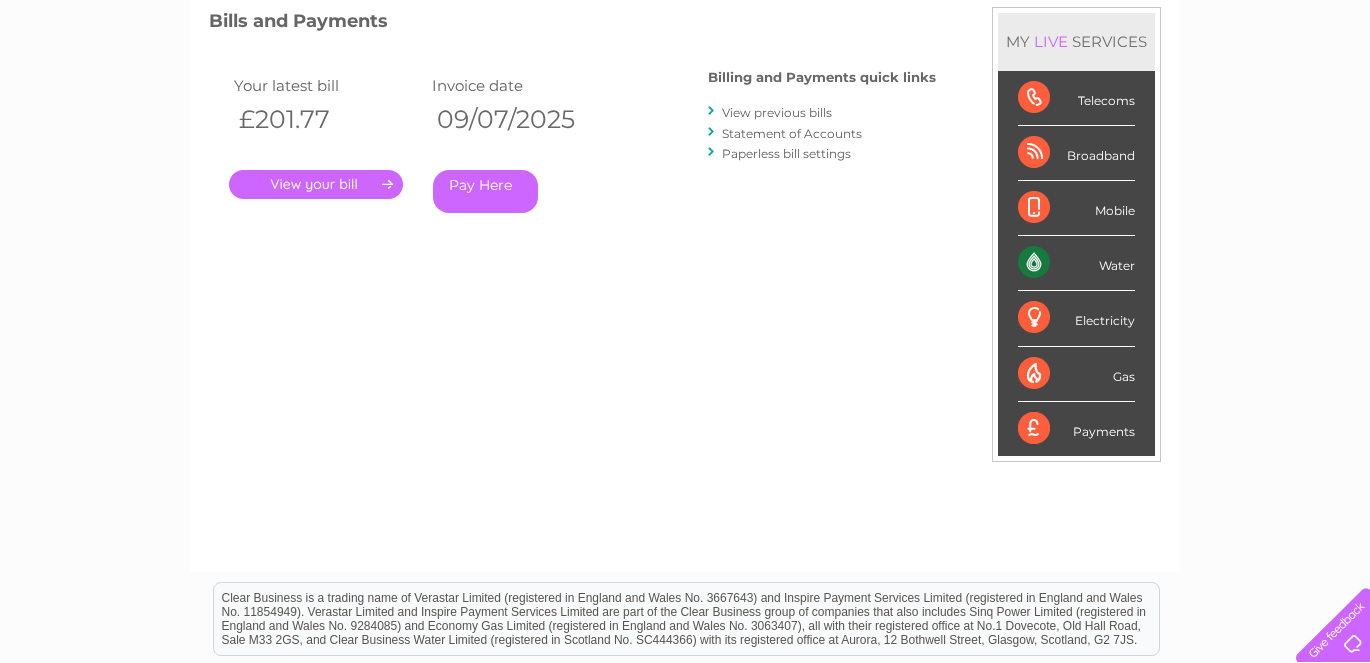 scroll, scrollTop: 285, scrollLeft: 0, axis: vertical 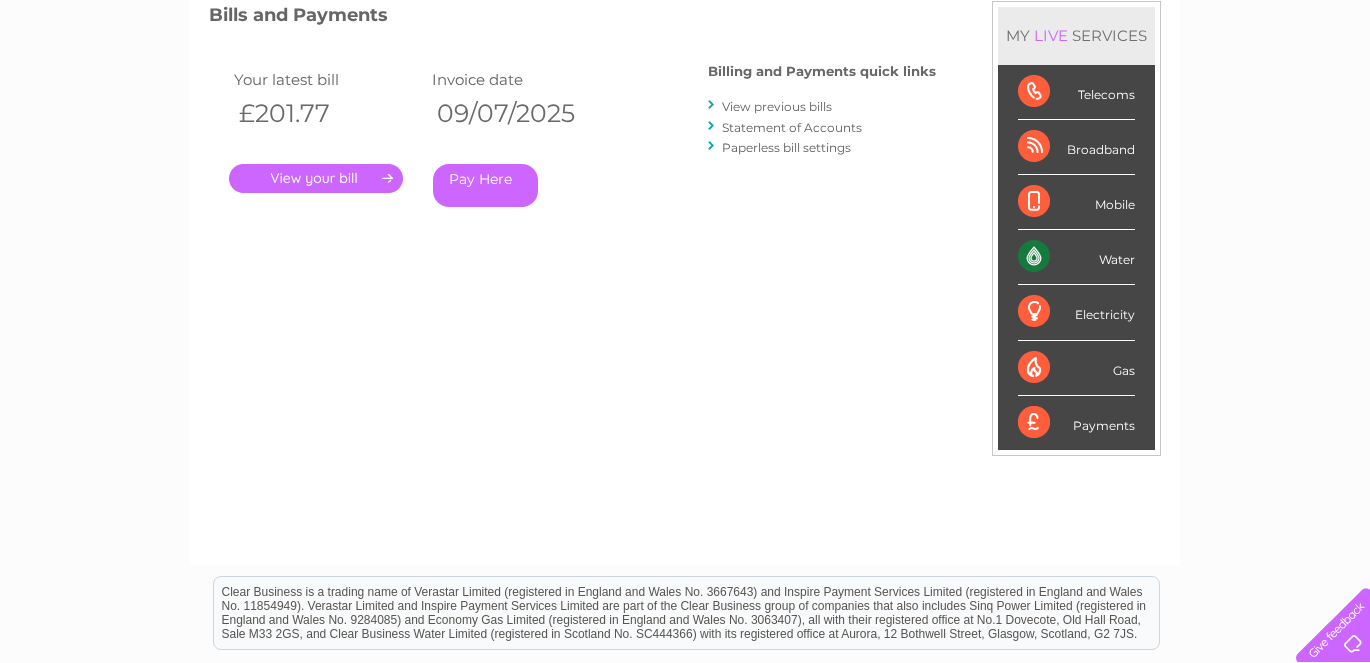 click on "View previous bills" at bounding box center [777, 106] 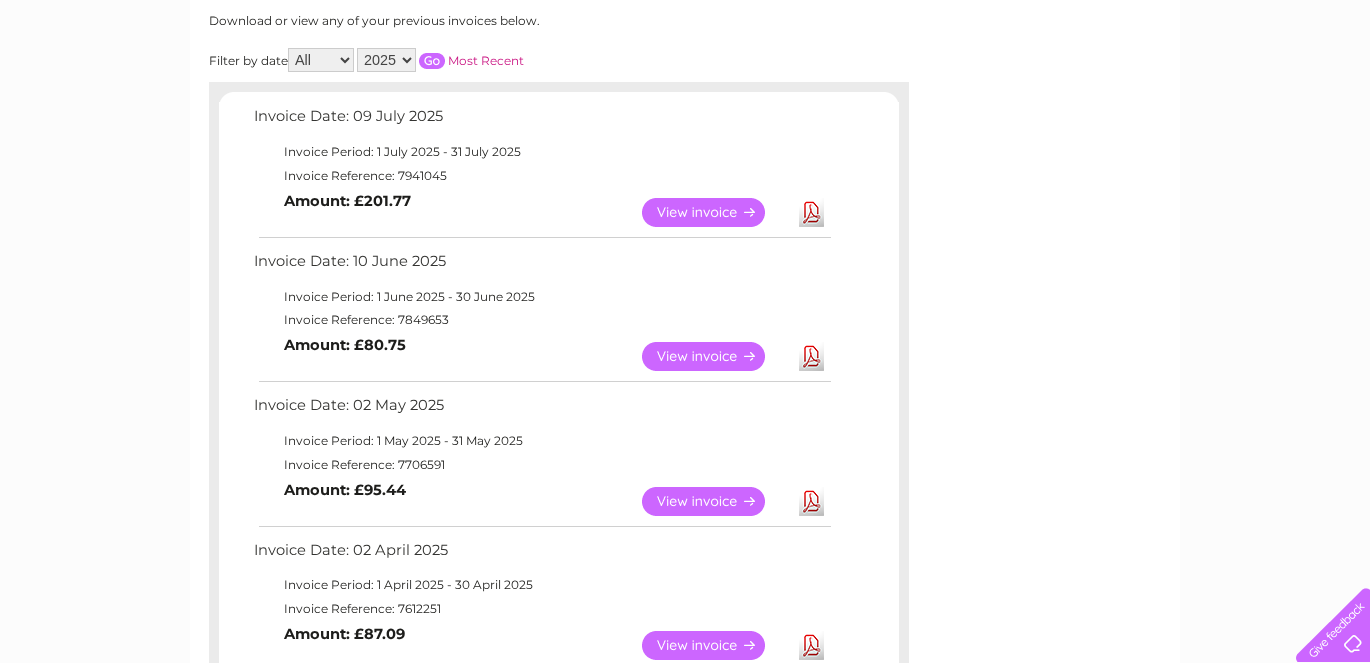 scroll, scrollTop: 270, scrollLeft: 0, axis: vertical 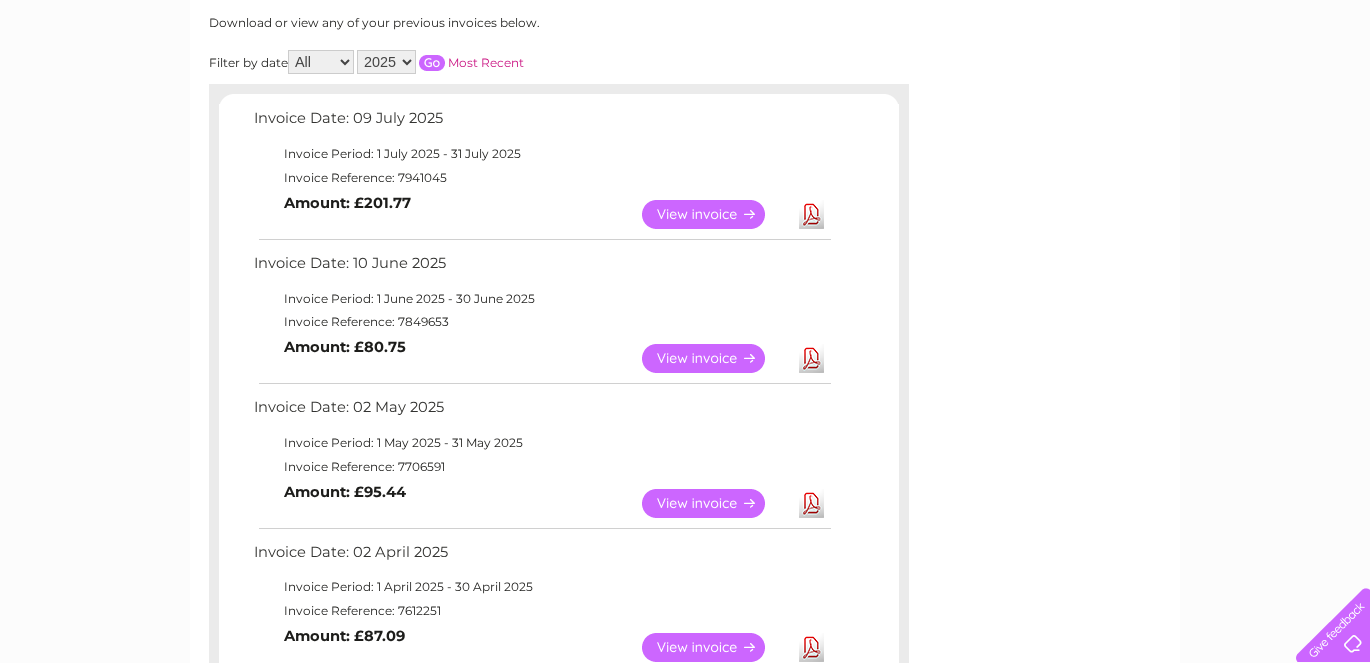 click on "View" at bounding box center [715, 214] 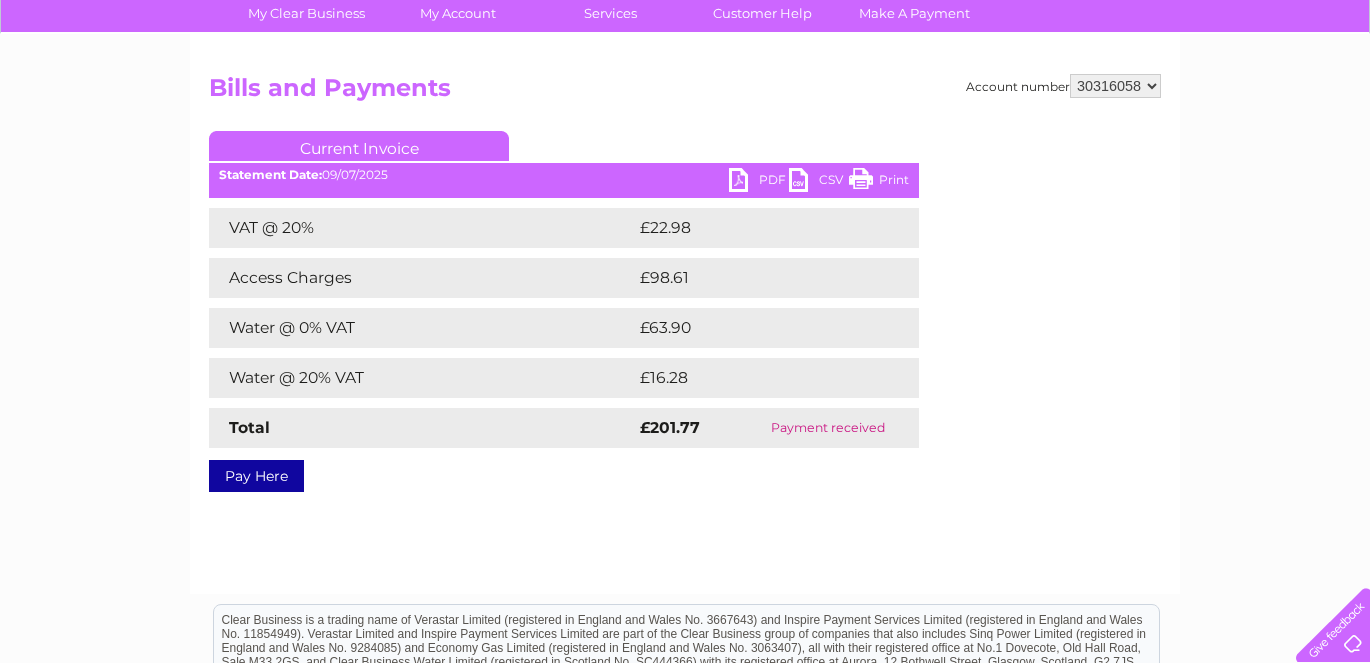 scroll, scrollTop: 158, scrollLeft: 0, axis: vertical 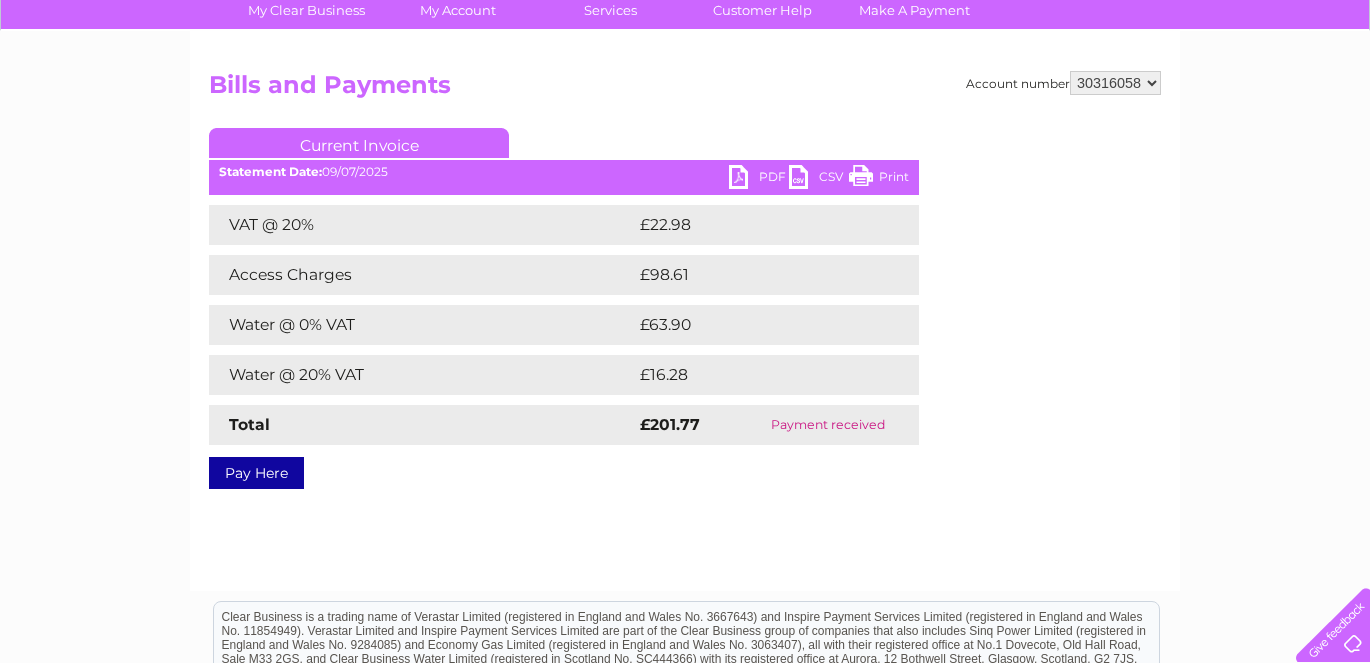 click on "PDF" at bounding box center (759, 179) 